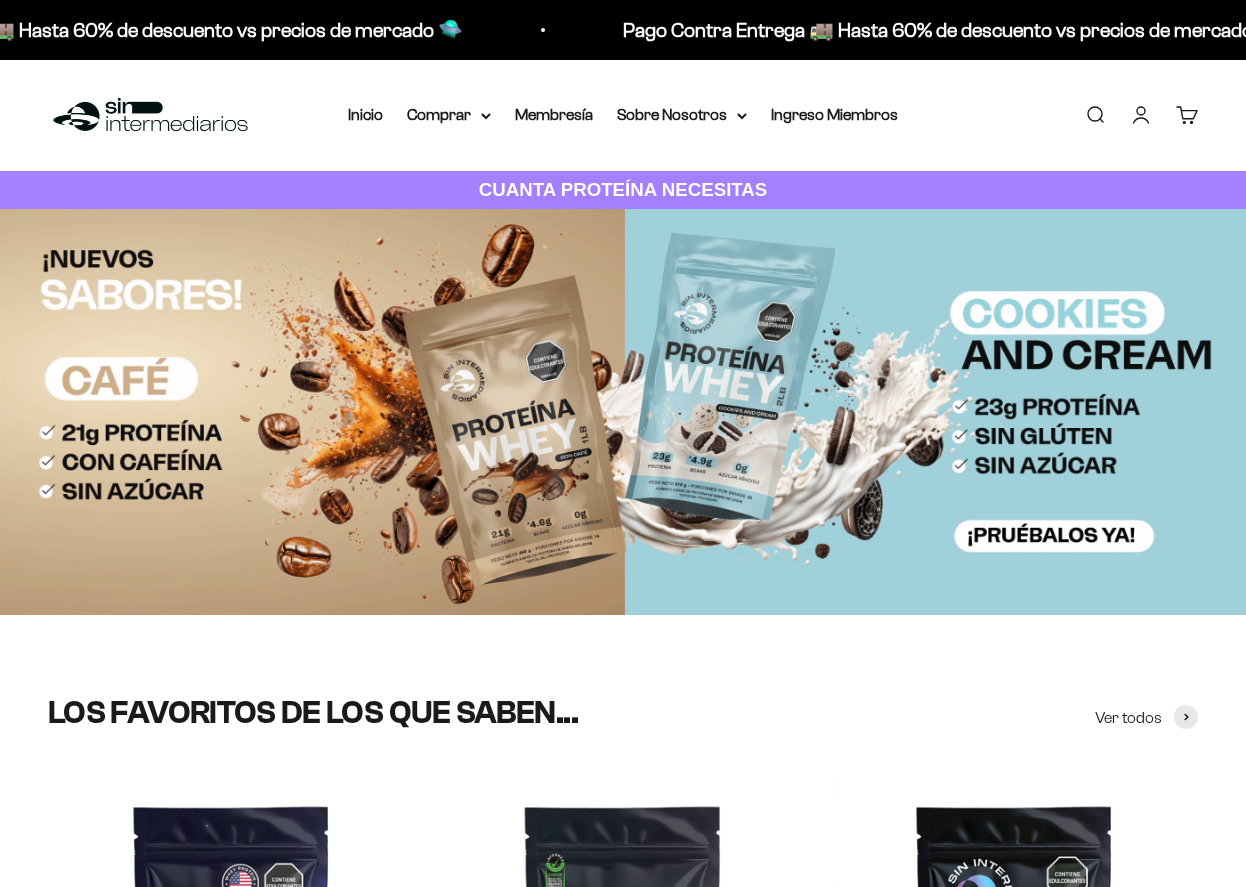click on "Comprar" at bounding box center (449, 115) 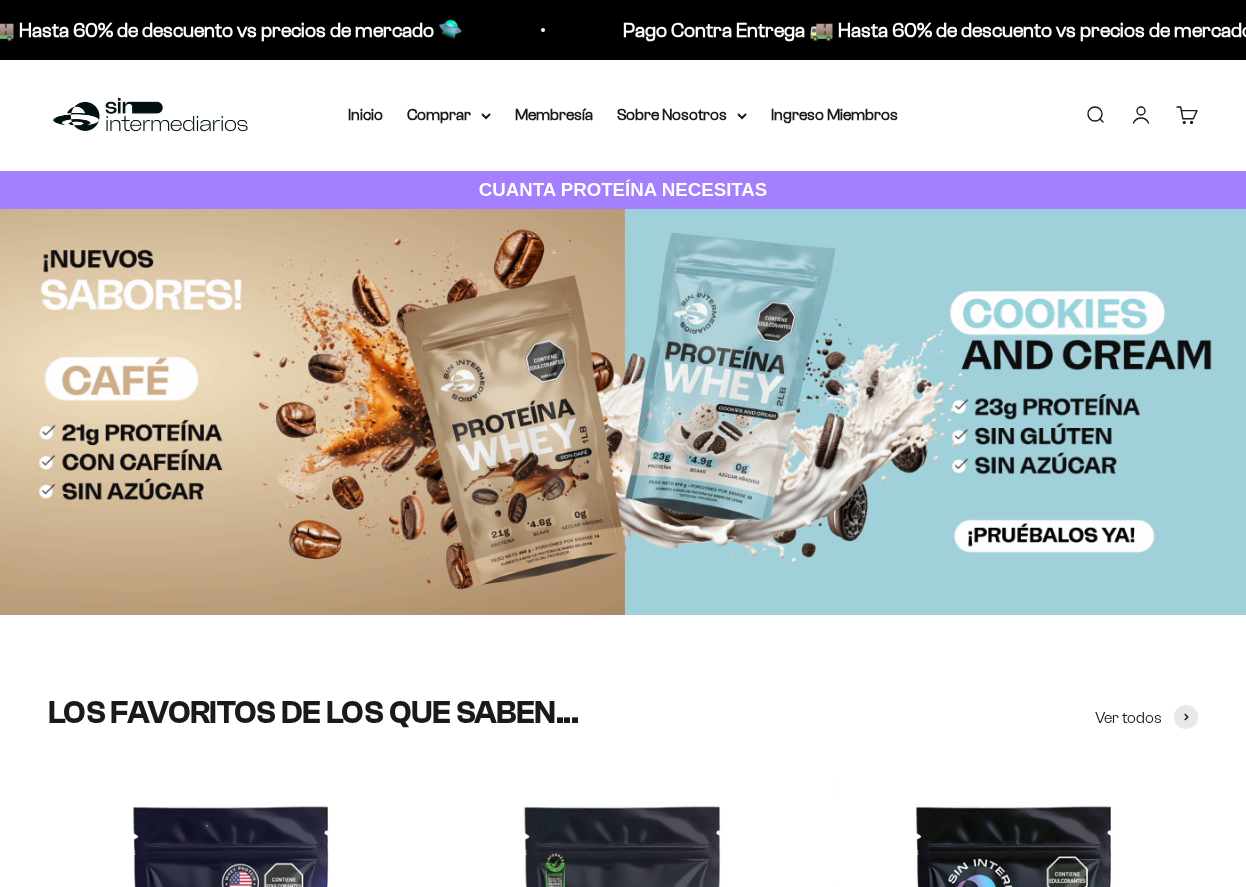 drag, startPoint x: 481, startPoint y: 179, endPoint x: 1123, endPoint y: 122, distance: 644.5254 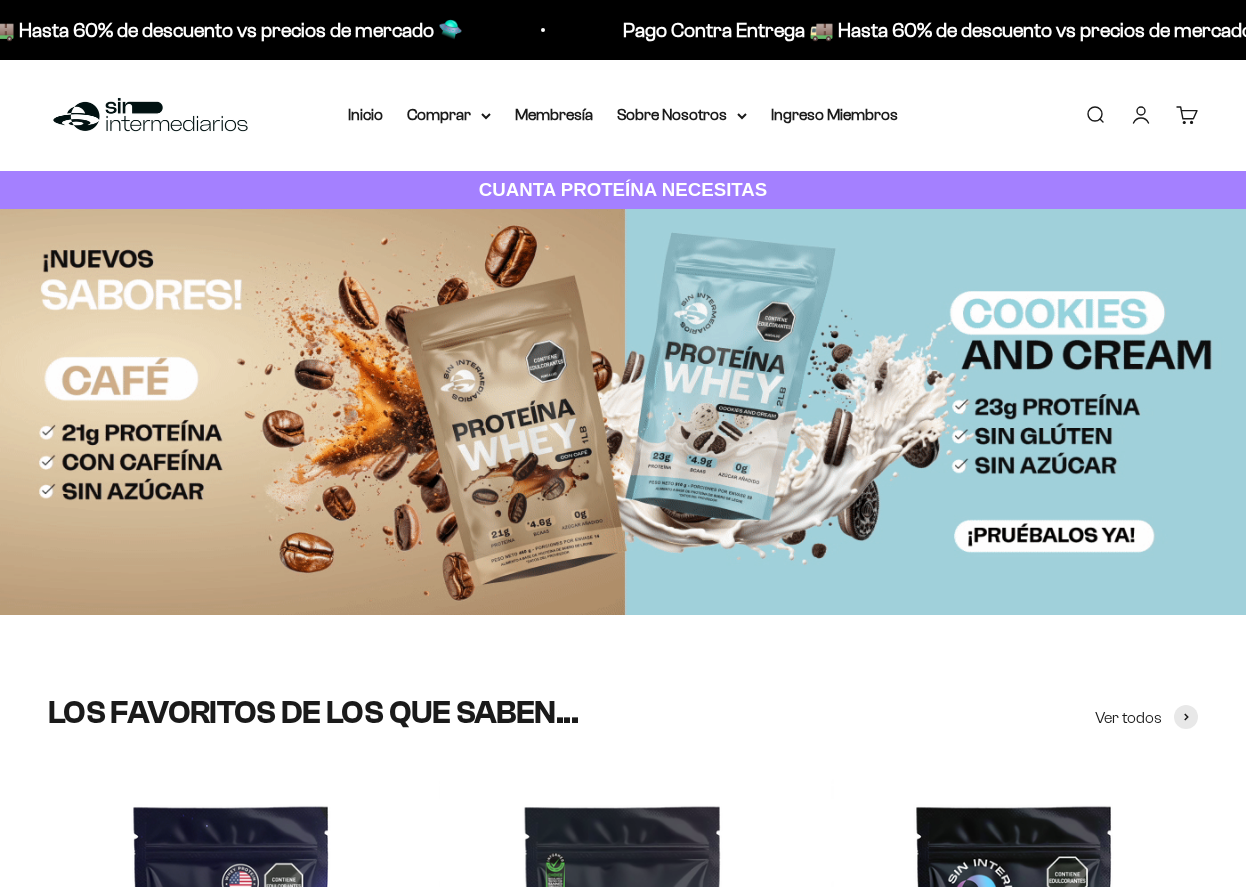 click on "Ir al contenido
Pago Contra Entrega 🚚 Hasta 60% de descuento vs precios de mercado 🛸
Pago Contra Entrega 🚚 Hasta 60% de descuento vs precios de mercado 🛸
Pago Contra Entrega 🚚 Hasta 60% de descuento vs precios de mercado 🛸
Pago Contra Entrega 🚚 Hasta 60% de descuento vs precios de mercado 🛸
Pago Contra Entrega 🚚 Hasta 60% de descuento vs precios de mercado 🛸
Pago Contra Entrega 🚚 Hasta 60% de descuento vs precios de mercado 🛸
Pago Contra Entrega 🚚 Hasta 60% de descuento vs precios de mercado 🛸
Pago Contra Entrega 🚚 Hasta 60% de descuento vs precios de mercado 🛸" at bounding box center [623, 3548] 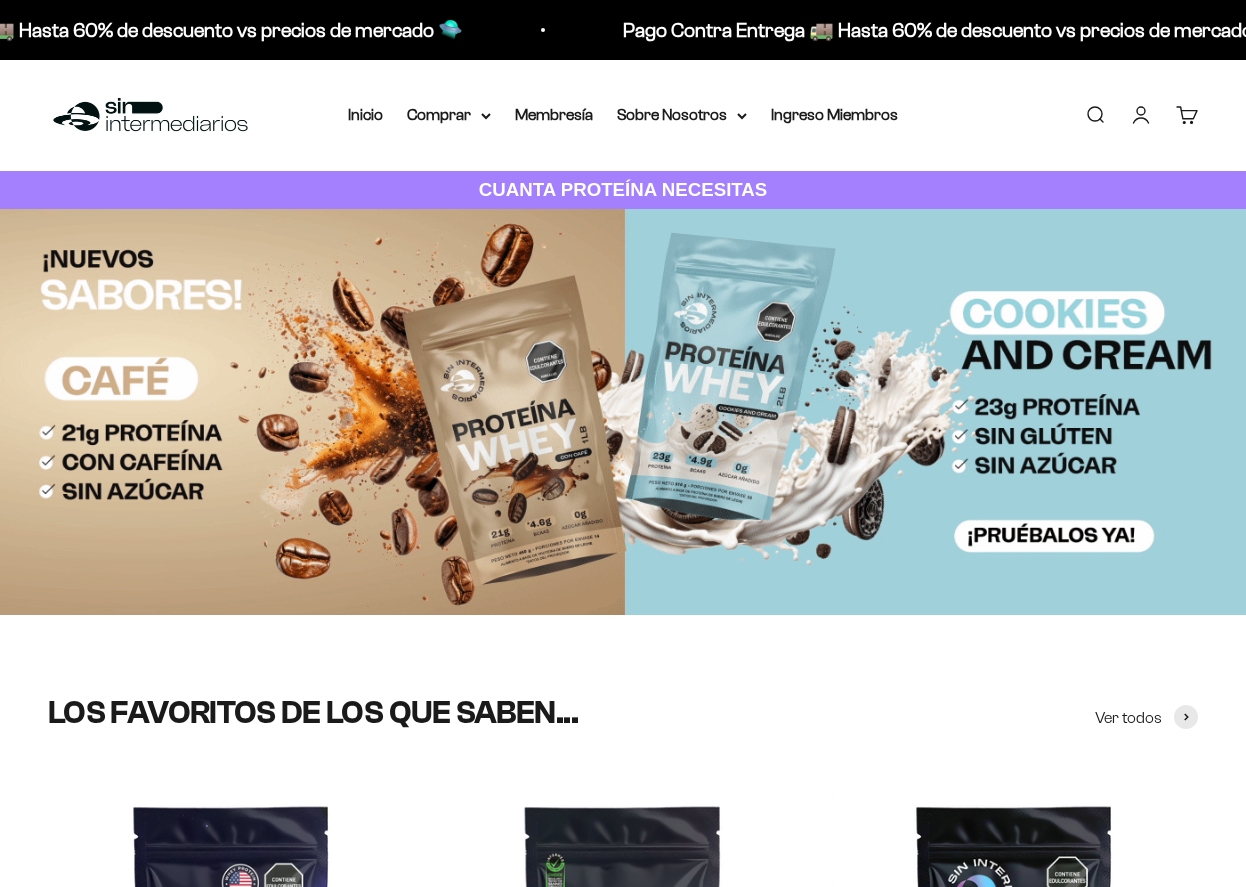 scroll, scrollTop: 155, scrollLeft: 0, axis: vertical 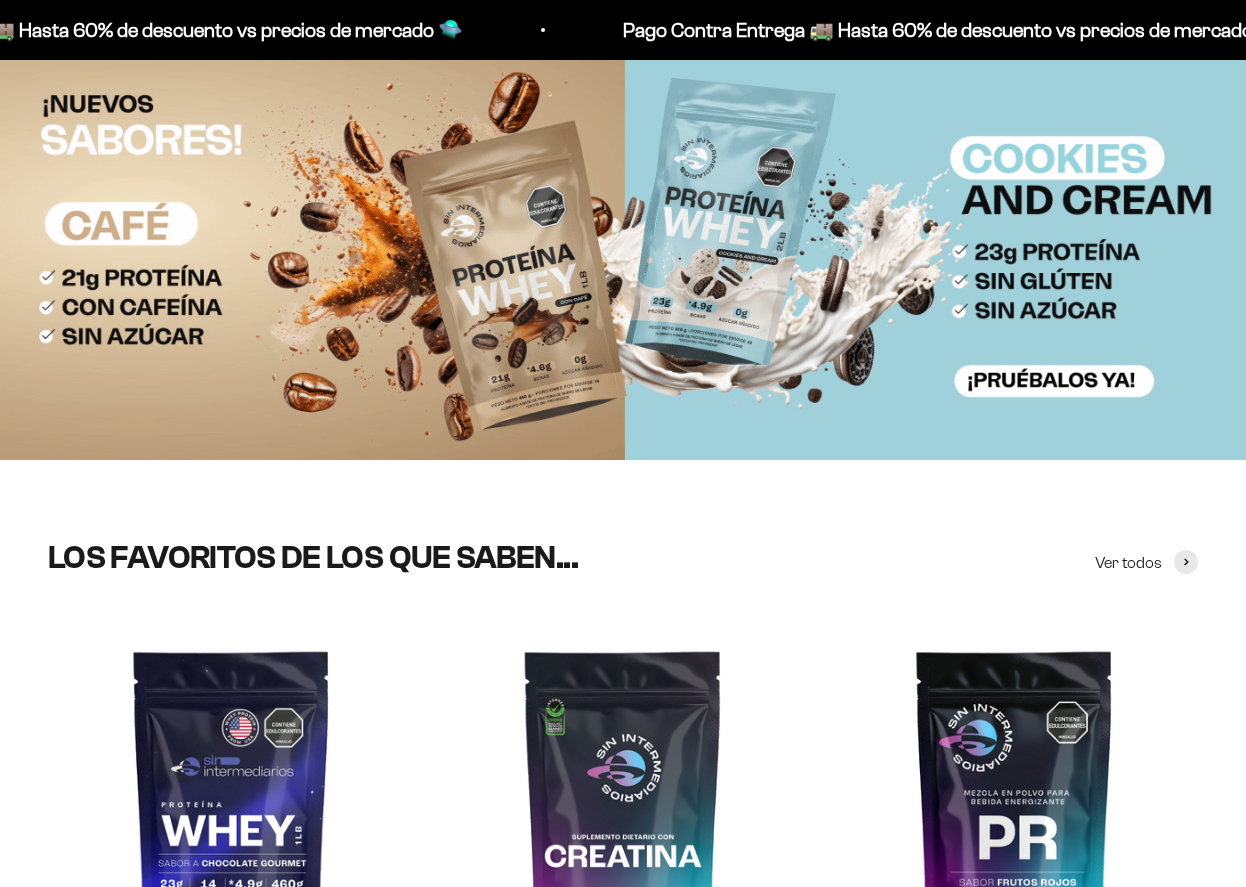 click on "Iniciar sesión" at bounding box center (1141, -40) 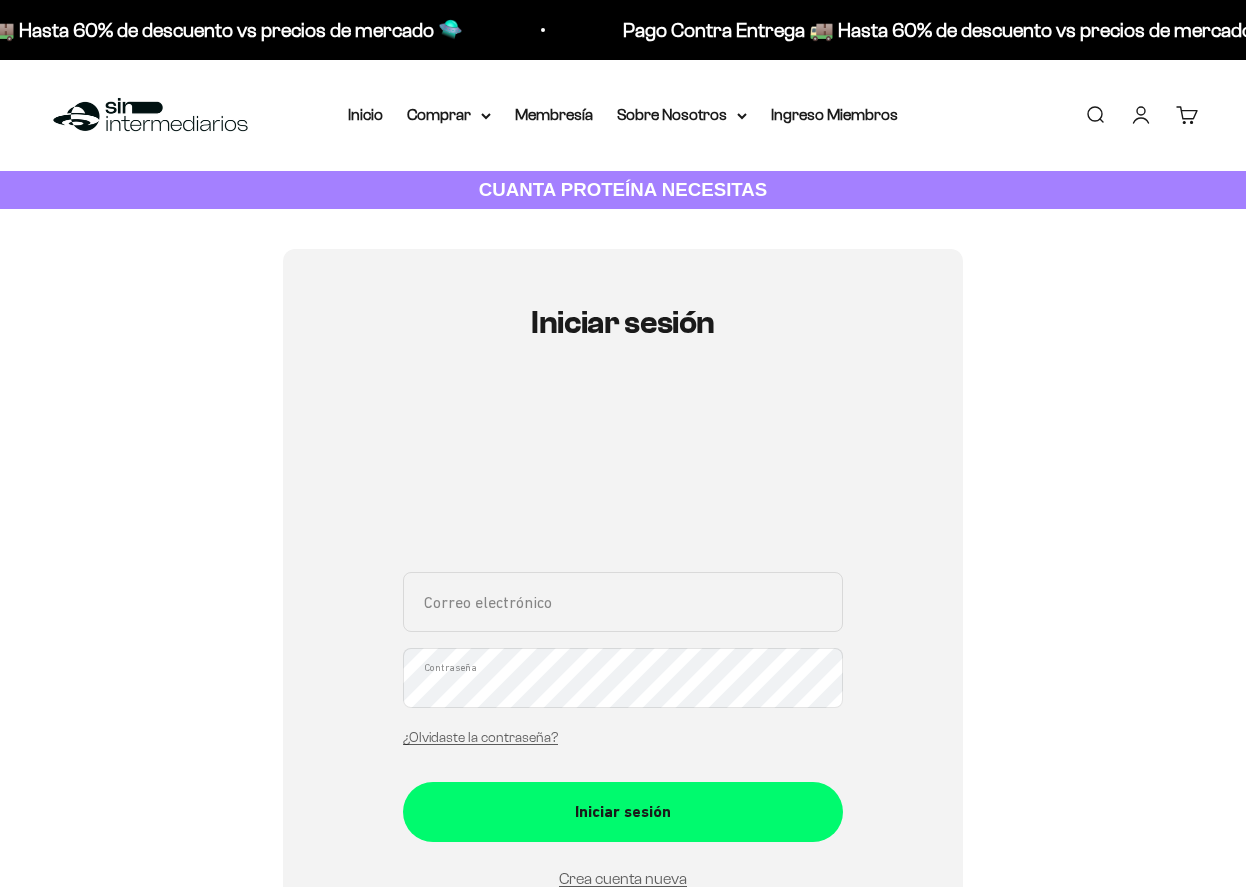scroll, scrollTop: 0, scrollLeft: 0, axis: both 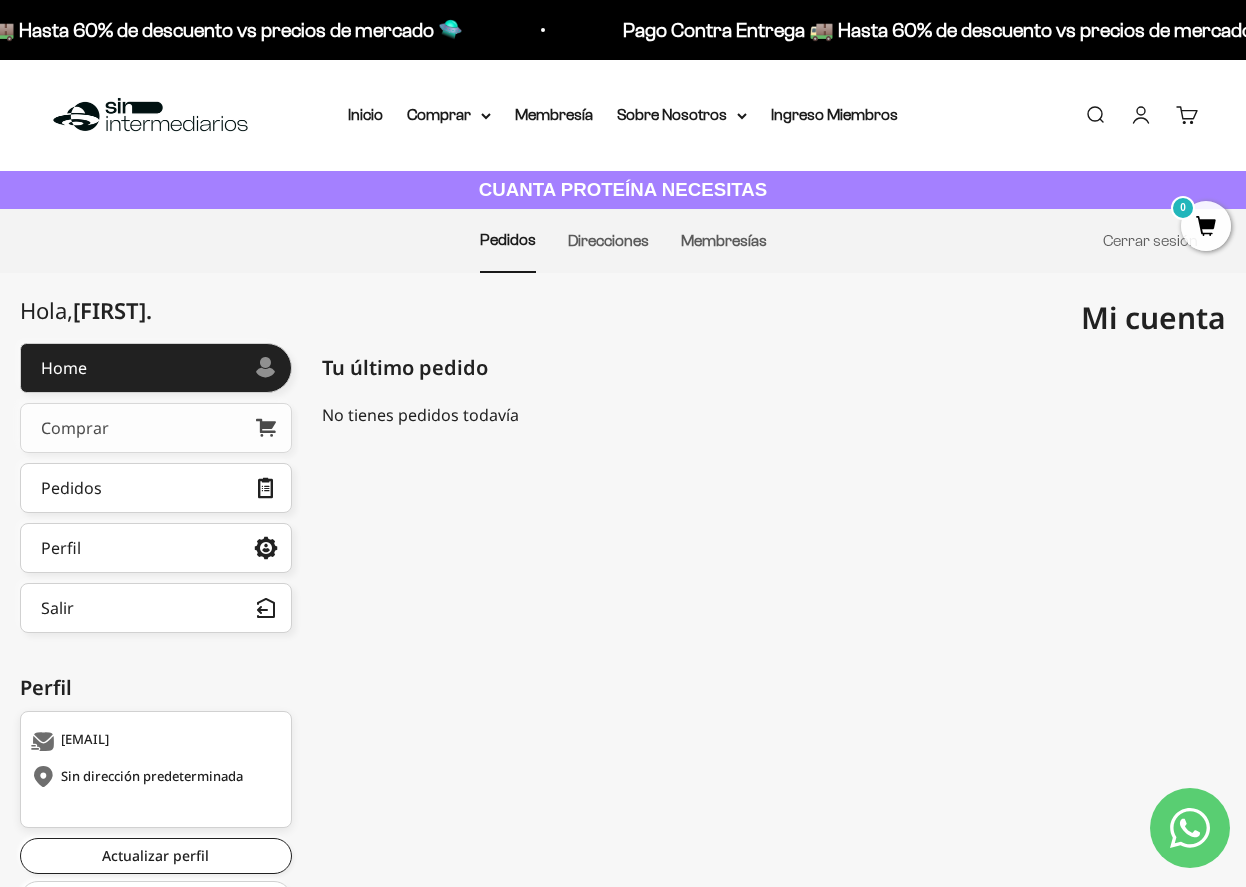 click on "Comprar" at bounding box center (156, 428) 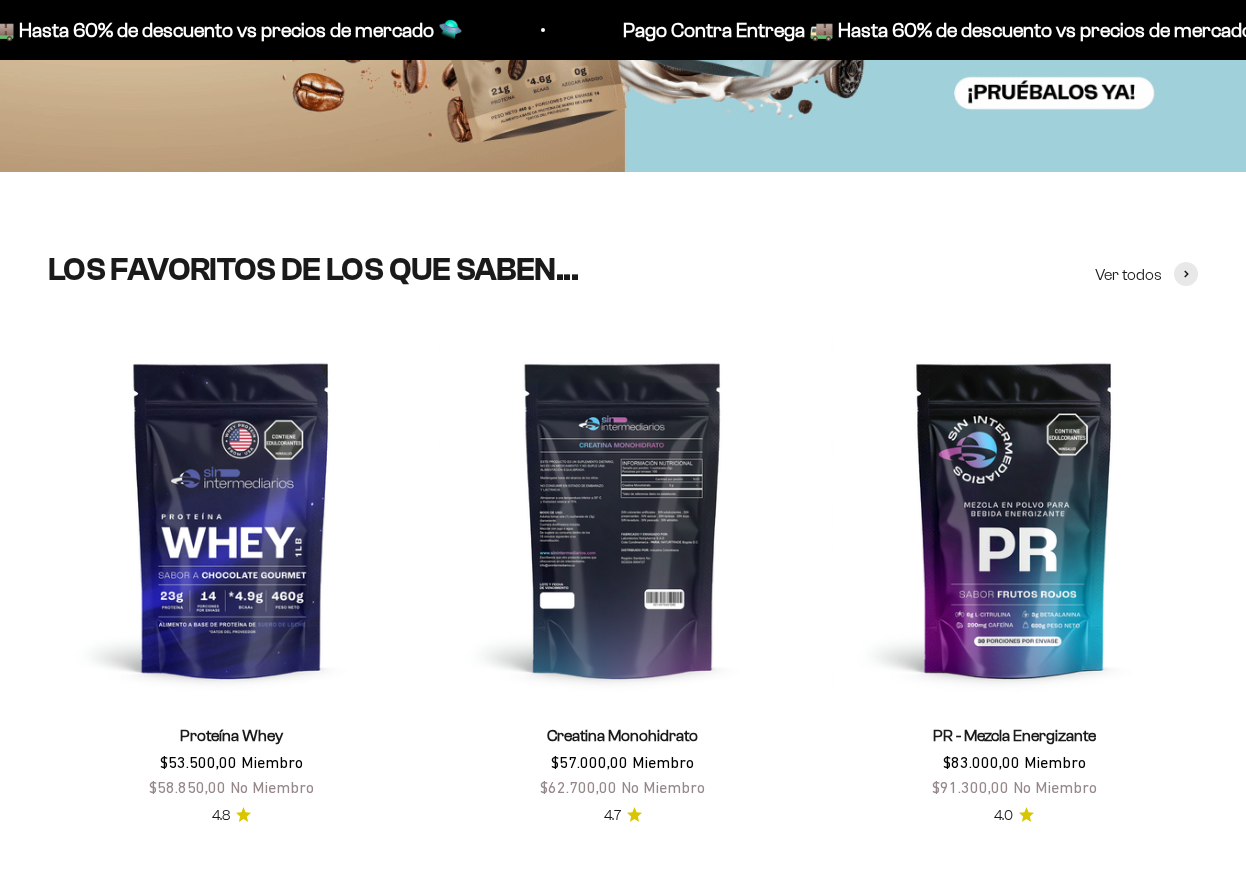 scroll, scrollTop: 439, scrollLeft: 0, axis: vertical 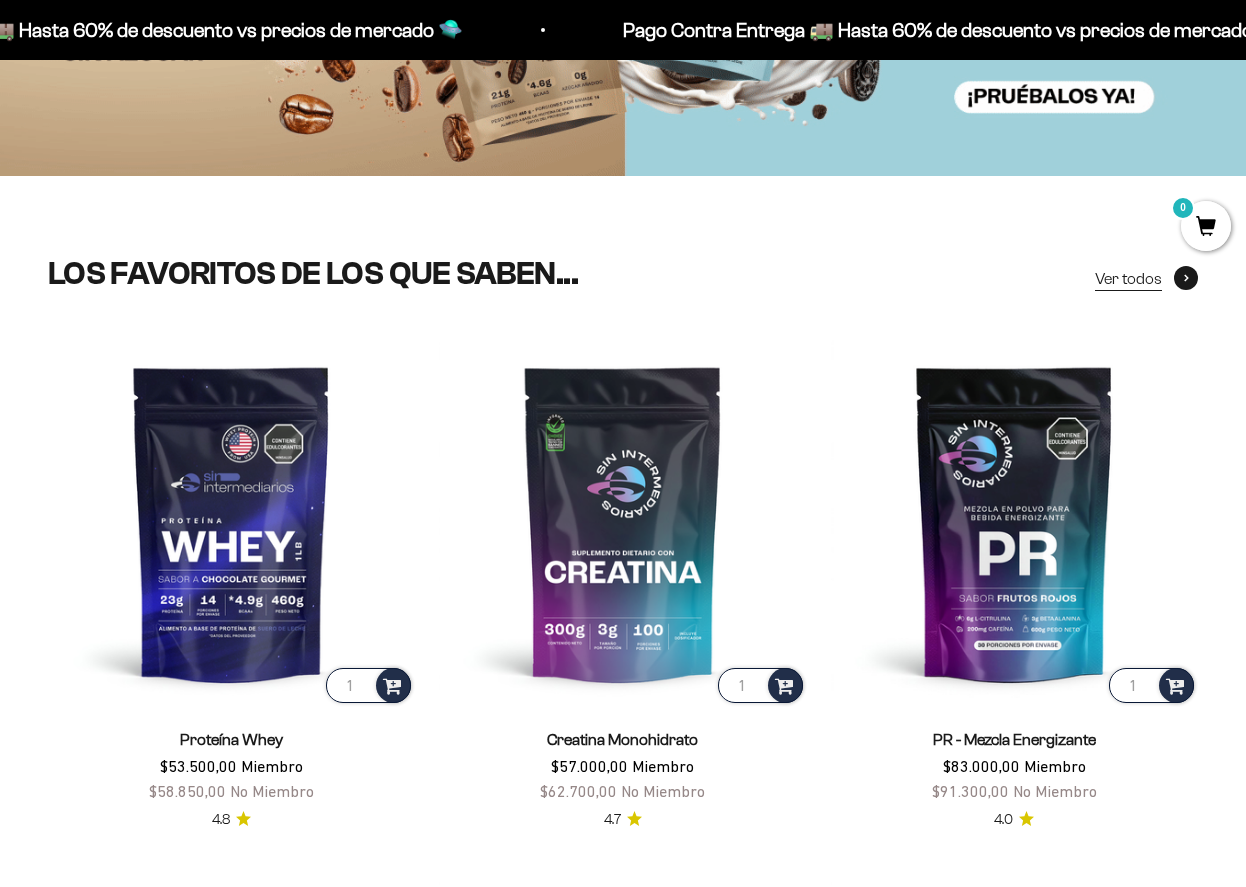 click at bounding box center [1186, 278] 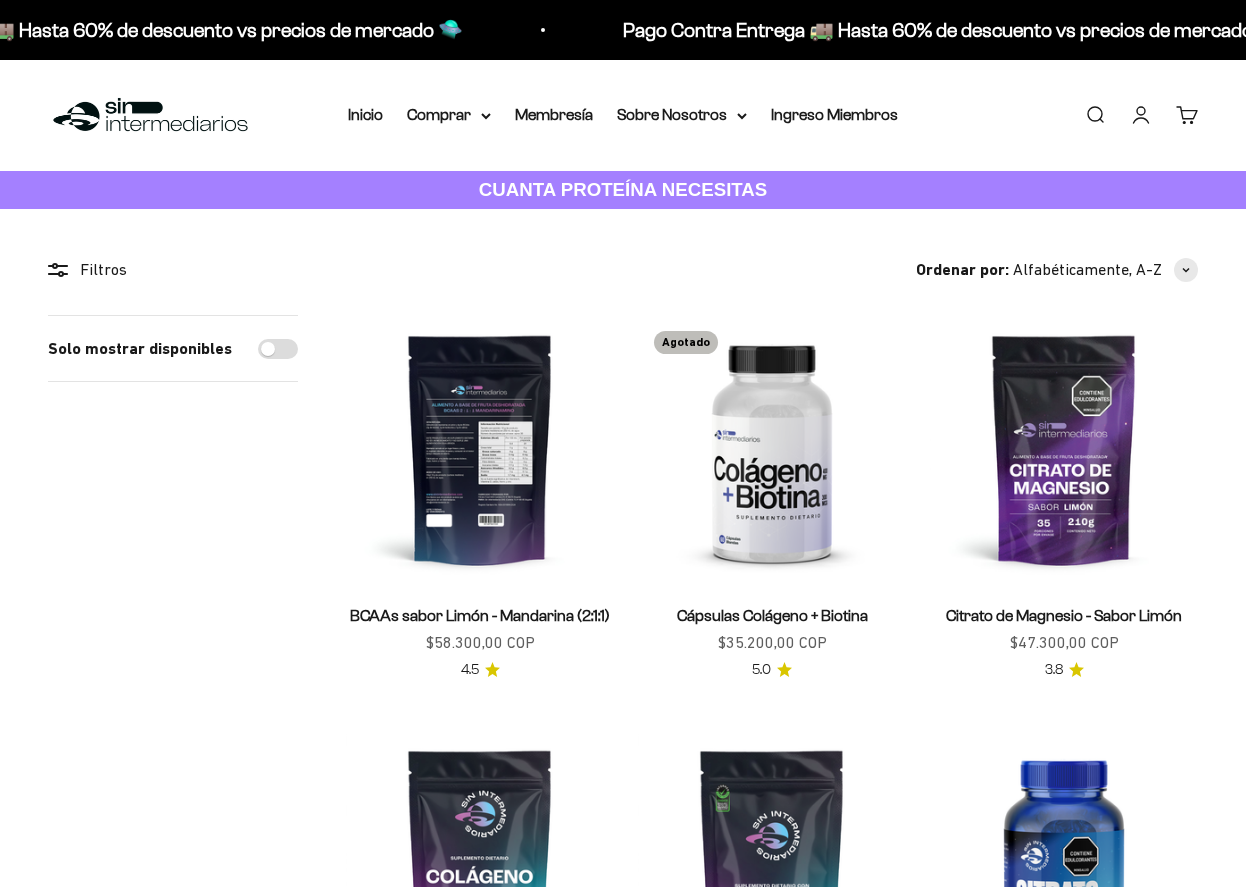 scroll, scrollTop: 0, scrollLeft: 0, axis: both 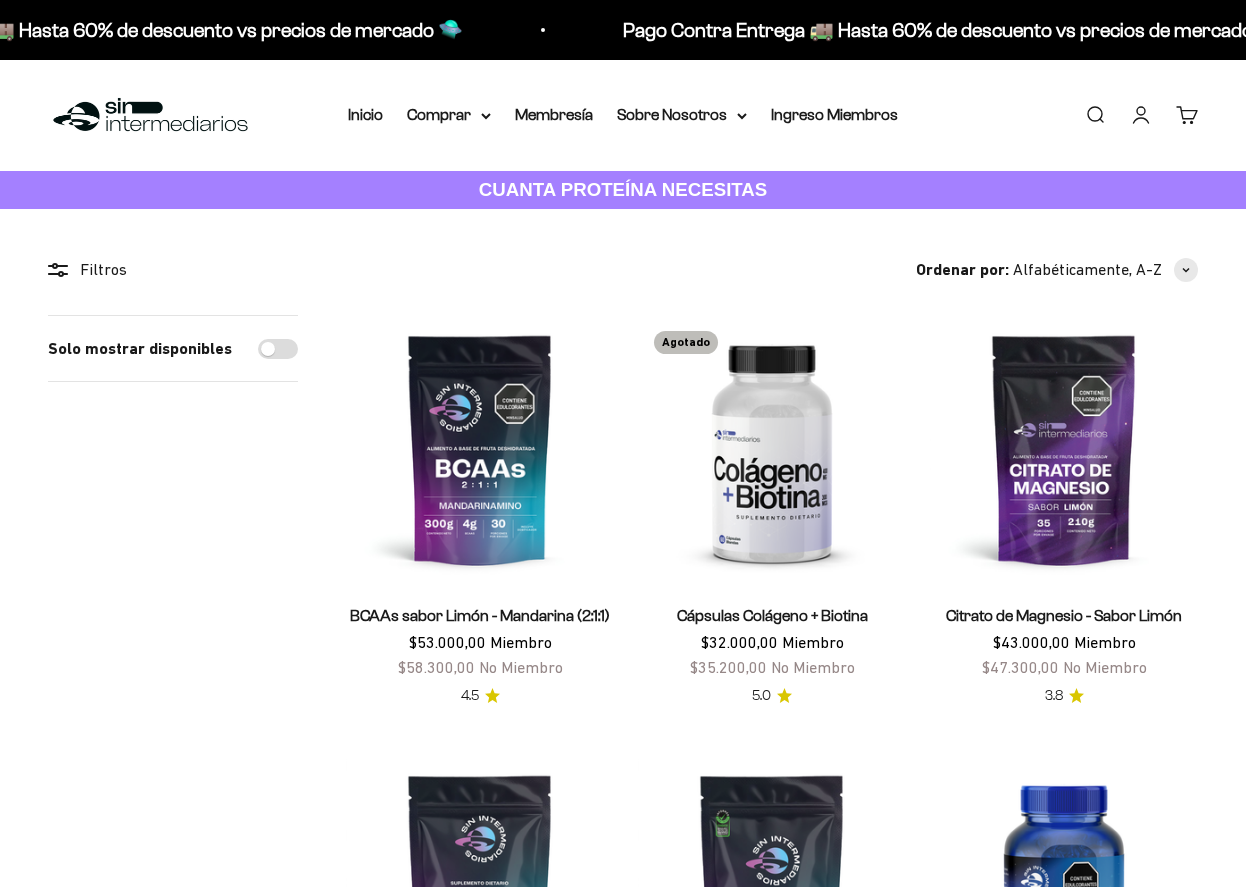 click on "Solo mostrar disponibles" at bounding box center [278, 349] 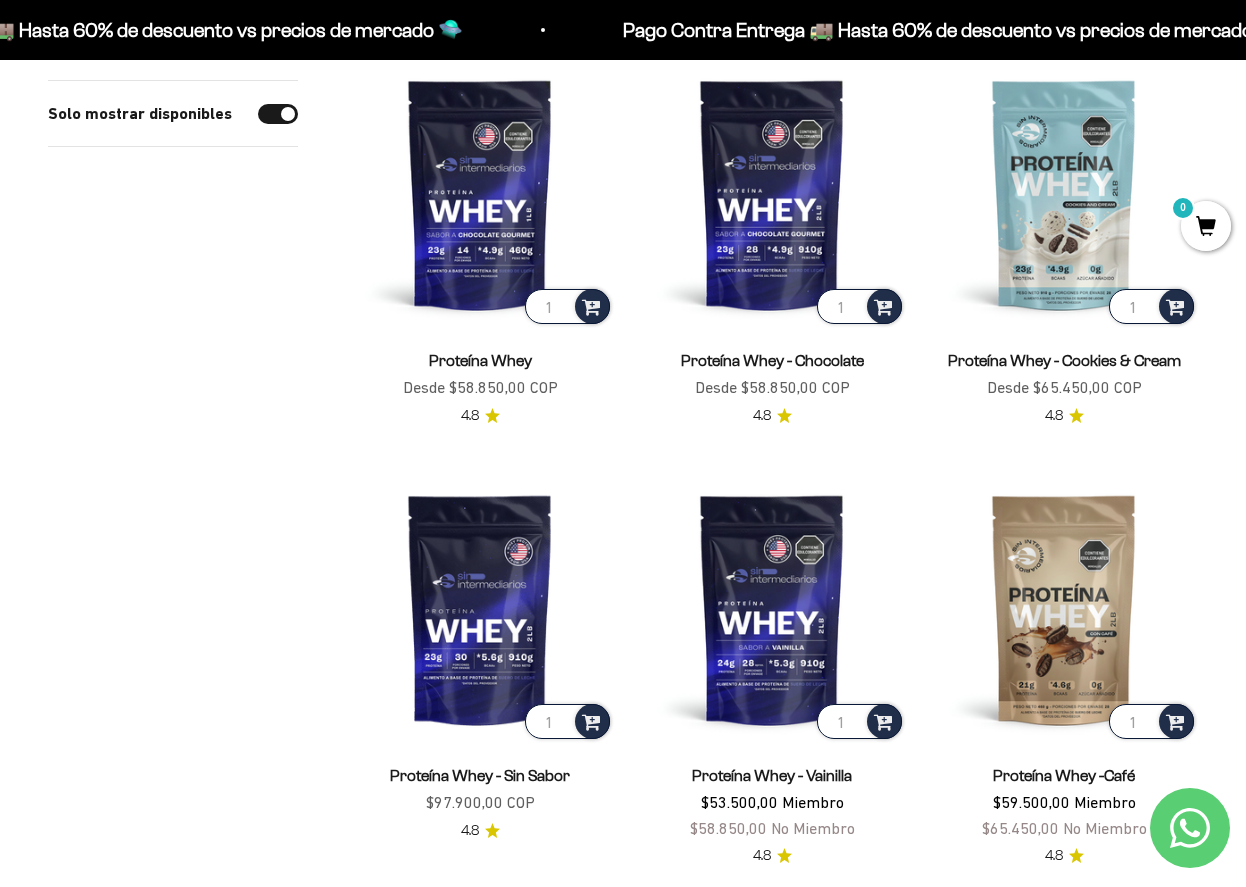 scroll, scrollTop: 3344, scrollLeft: 0, axis: vertical 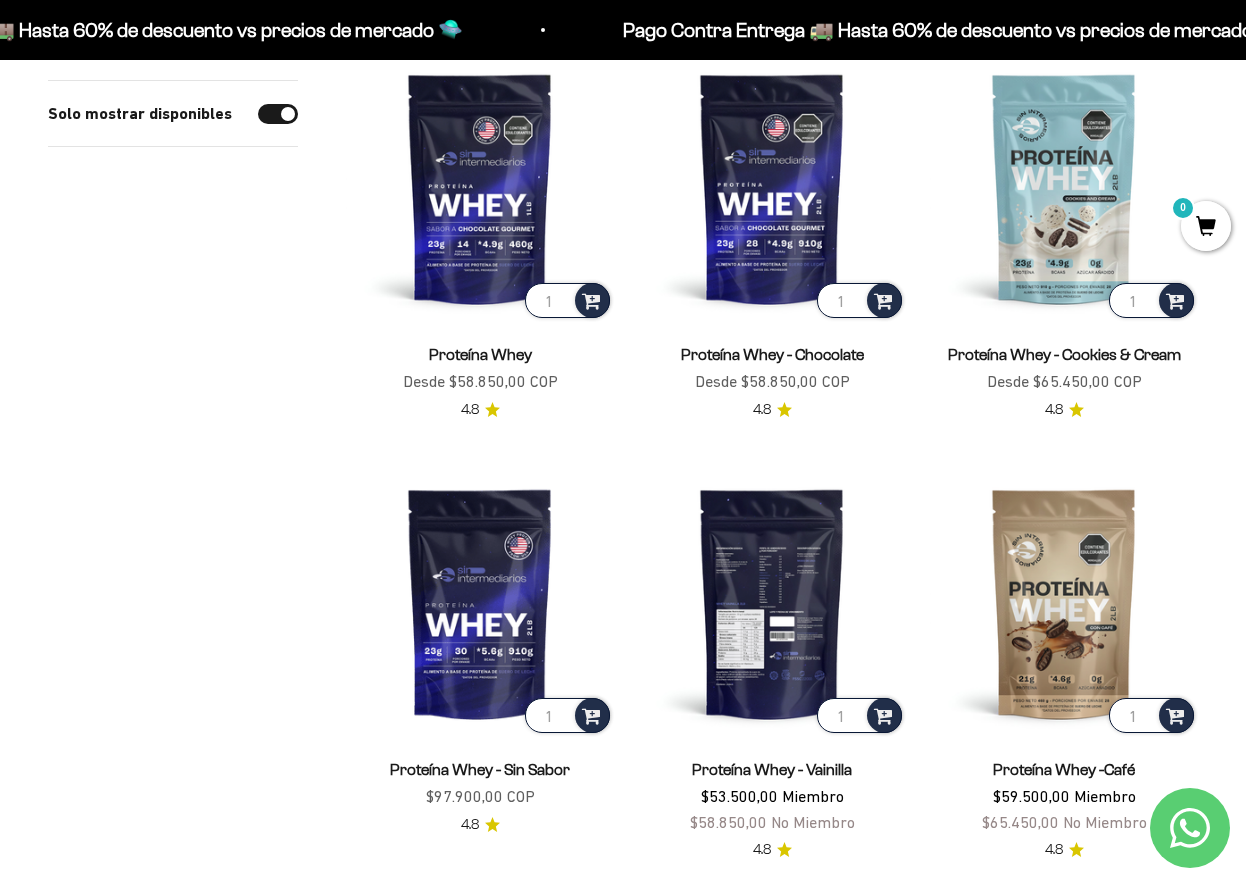 click at bounding box center (772, 603) 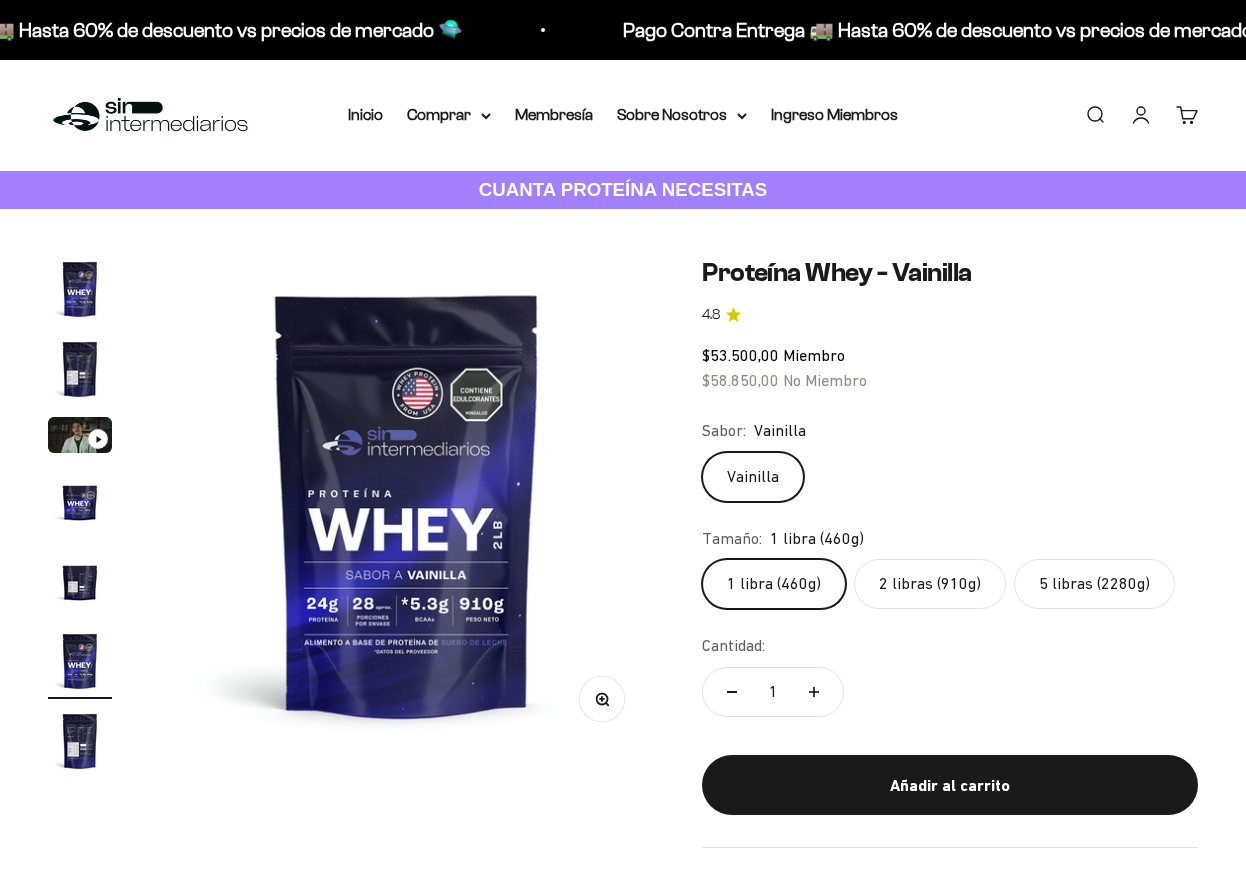 scroll, scrollTop: 0, scrollLeft: 0, axis: both 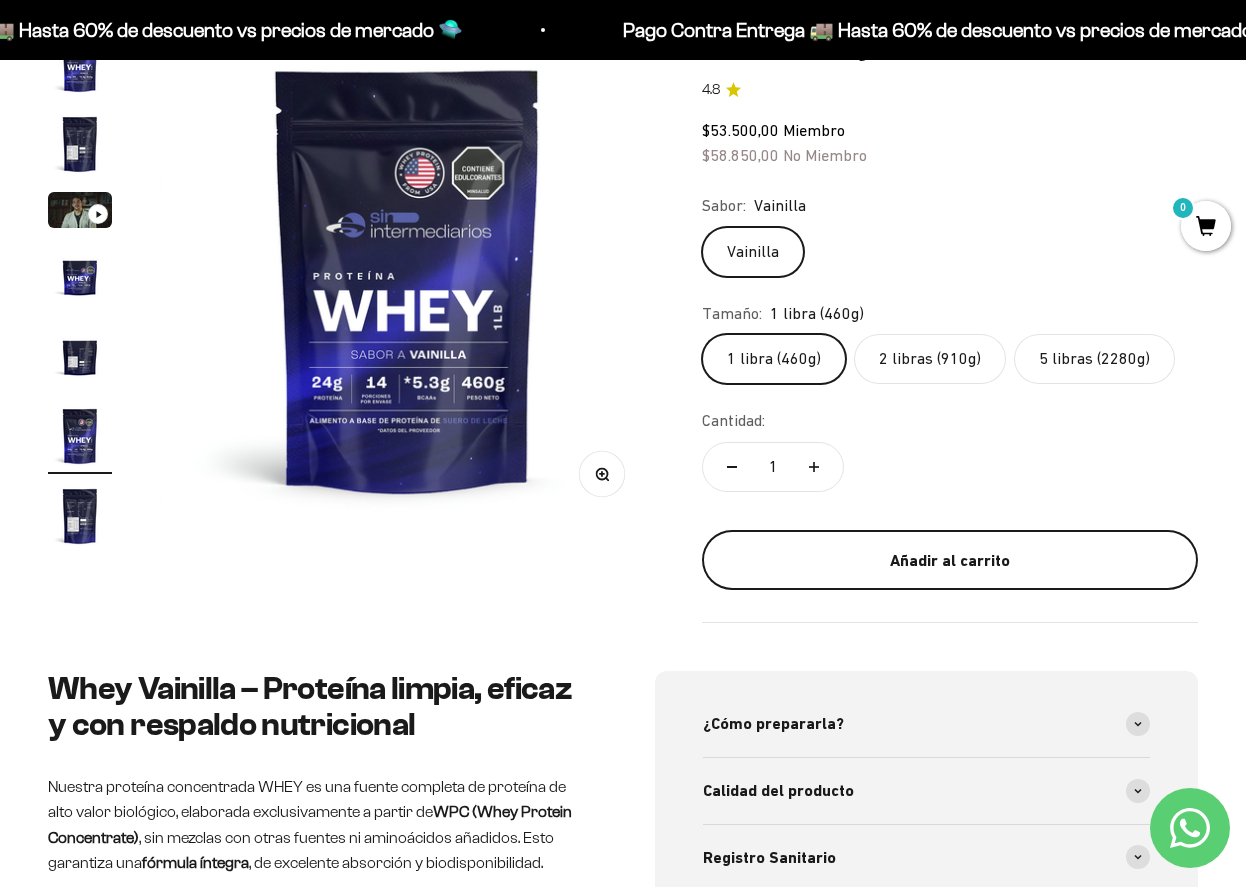 click on "Añadir al carrito" at bounding box center [950, 561] 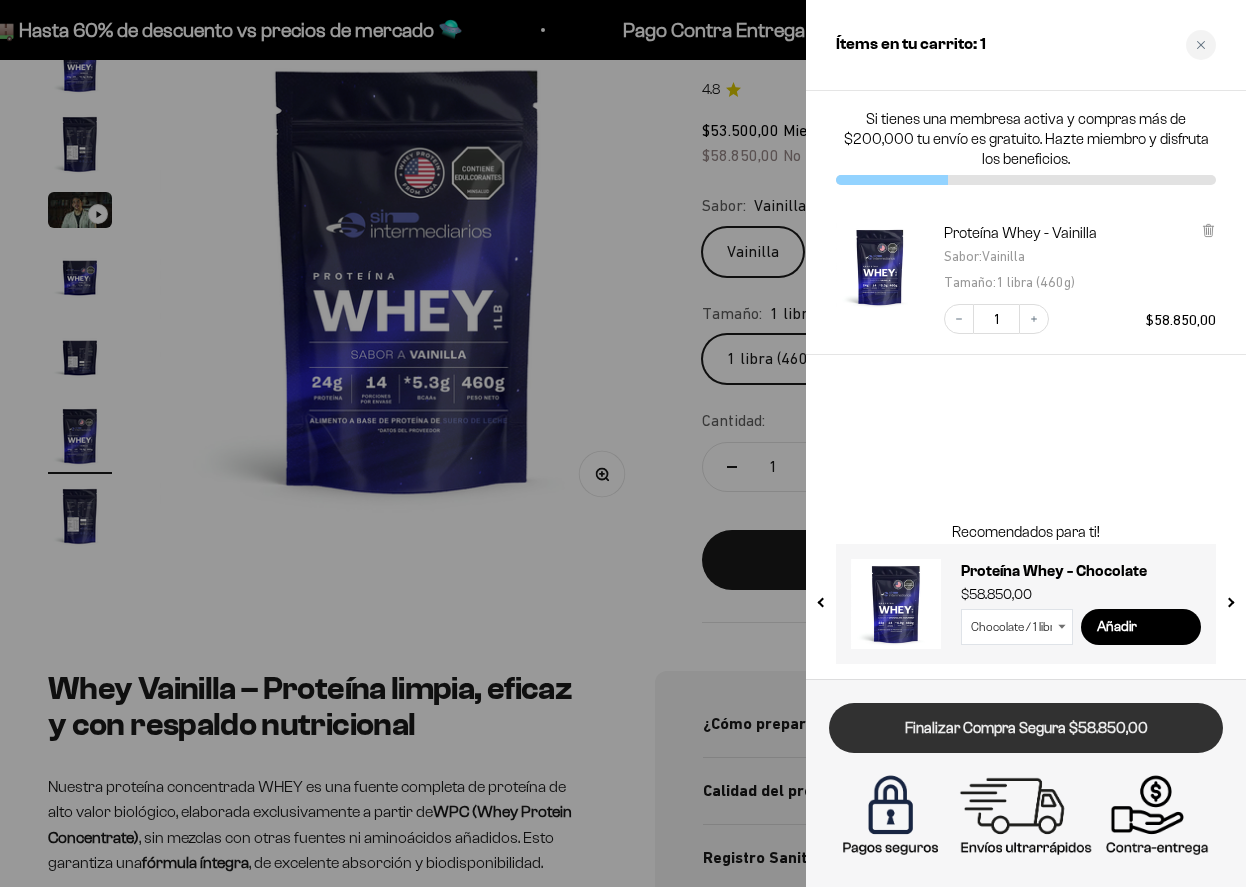 click on "Finalizar Compra Segura $58.850,00" at bounding box center (1026, 728) 